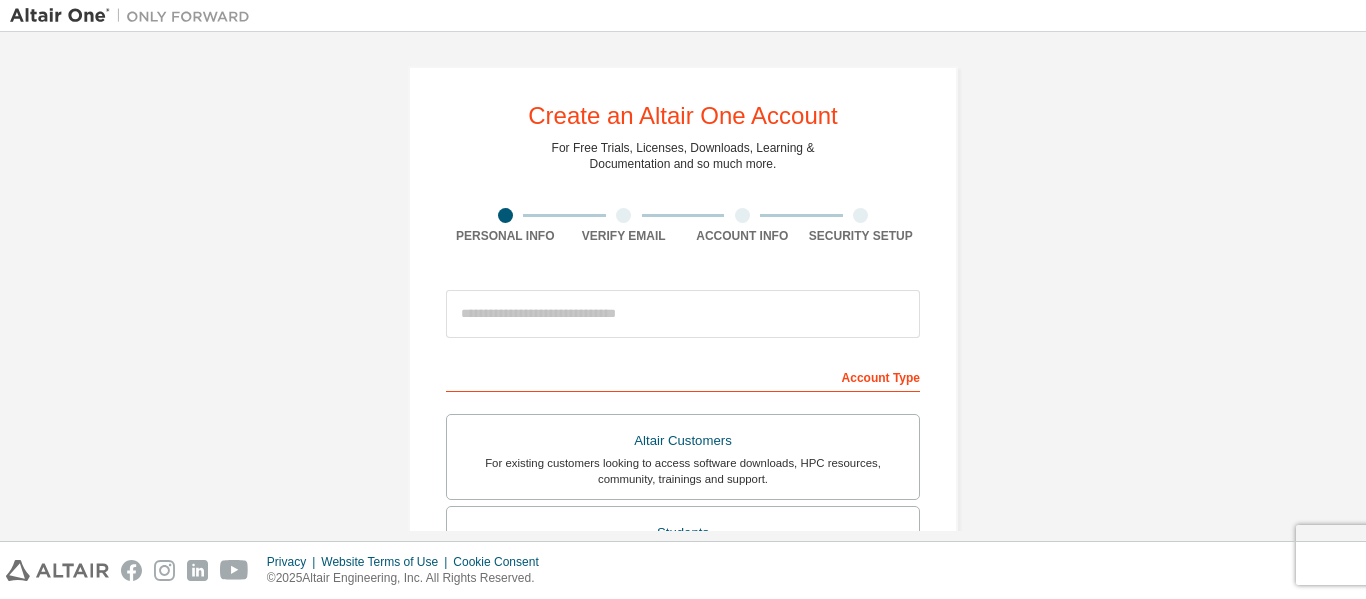 scroll, scrollTop: 0, scrollLeft: 0, axis: both 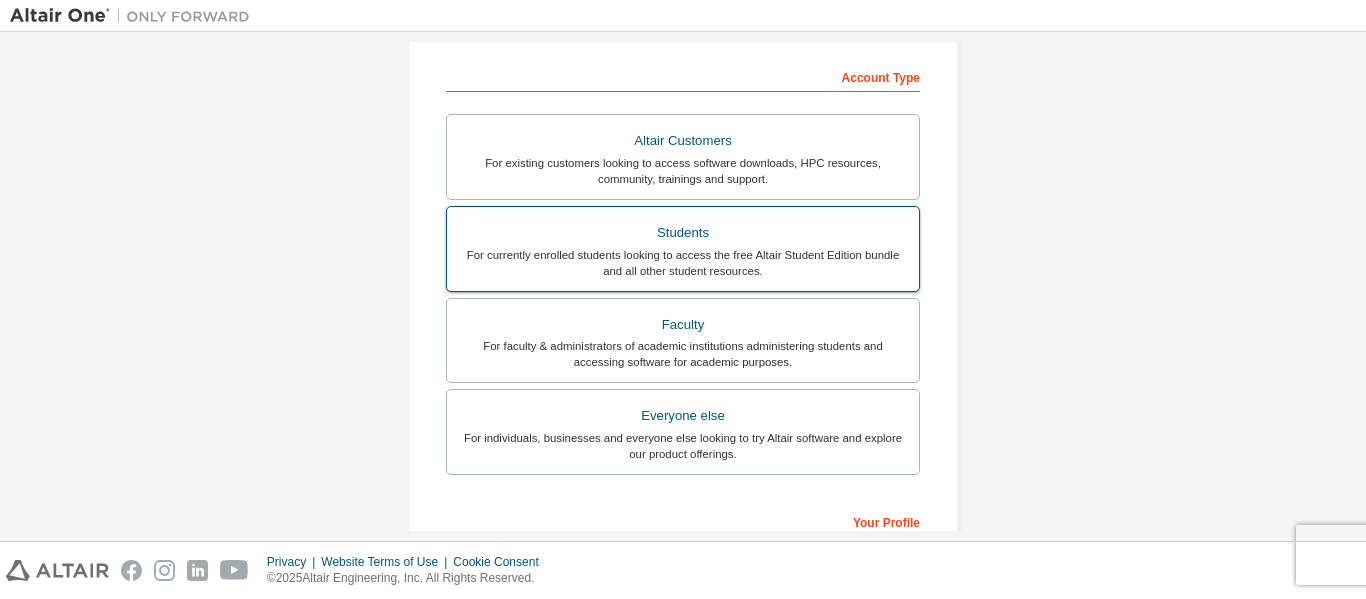 click on "For currently enrolled students looking to access the free Altair Student Edition bundle and all other student resources." at bounding box center [683, 263] 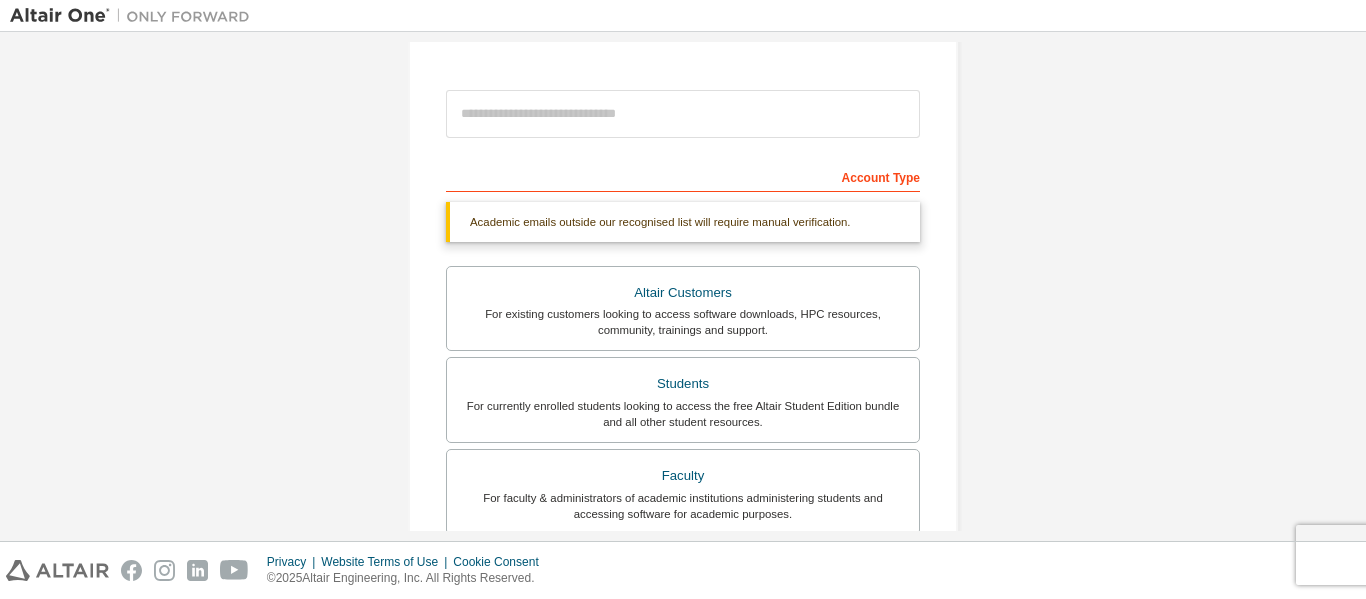 scroll, scrollTop: 100, scrollLeft: 0, axis: vertical 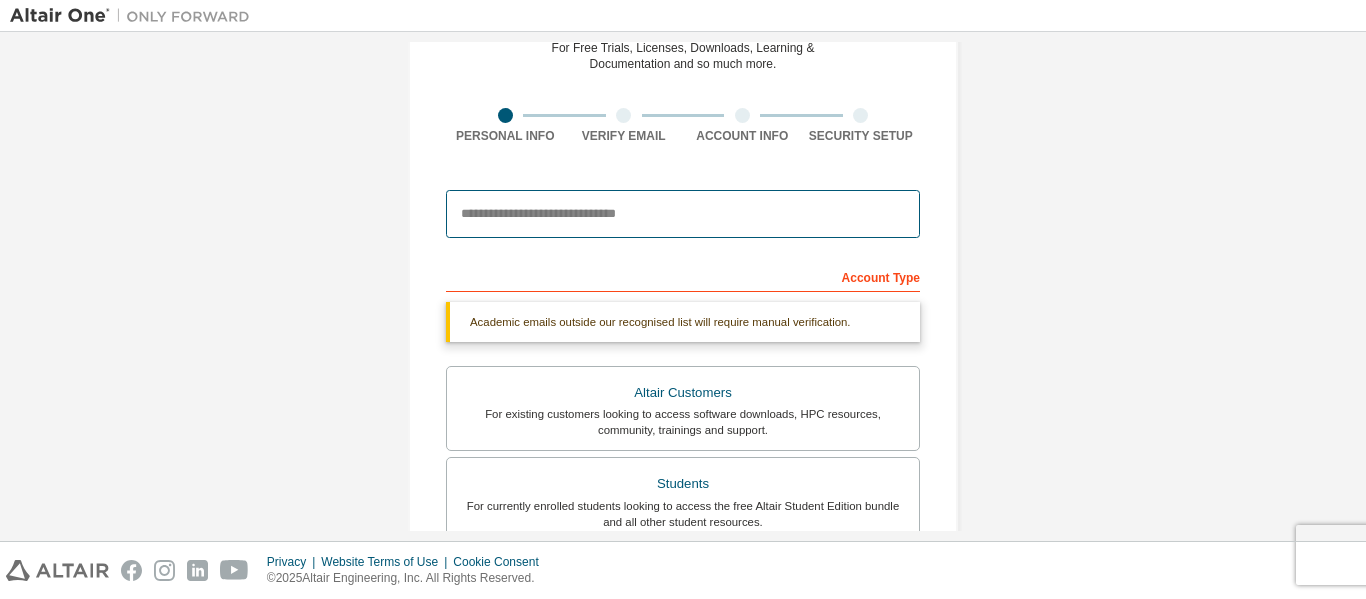 click at bounding box center (683, 214) 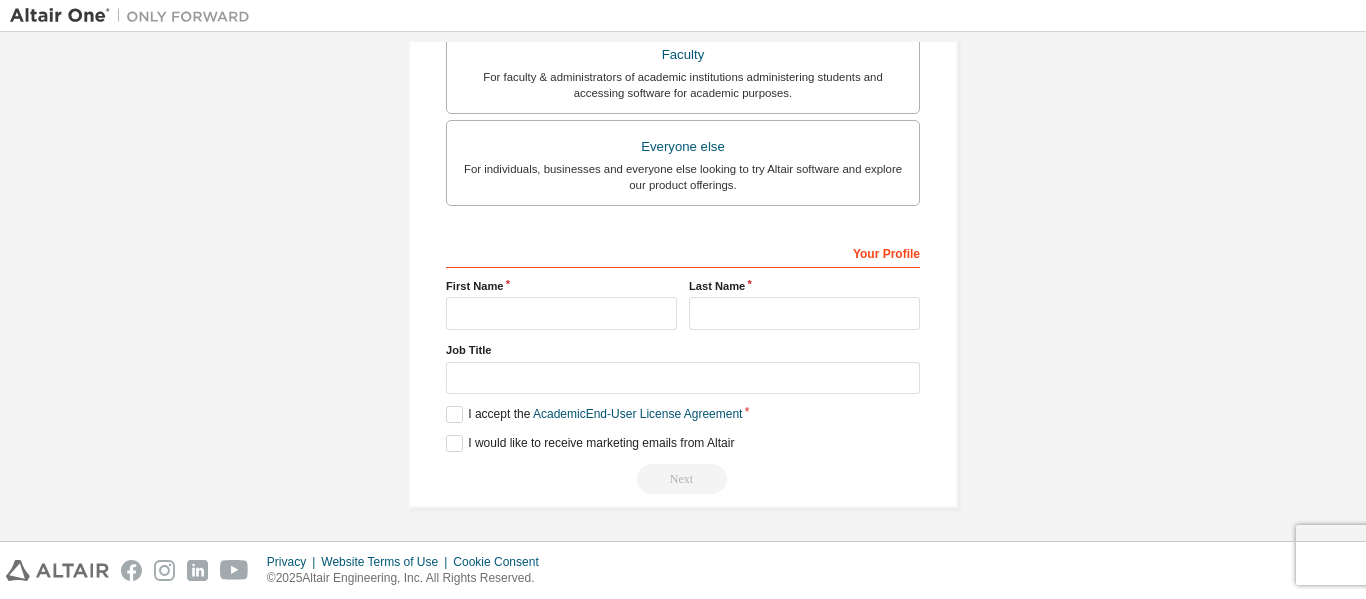 scroll, scrollTop: 639, scrollLeft: 0, axis: vertical 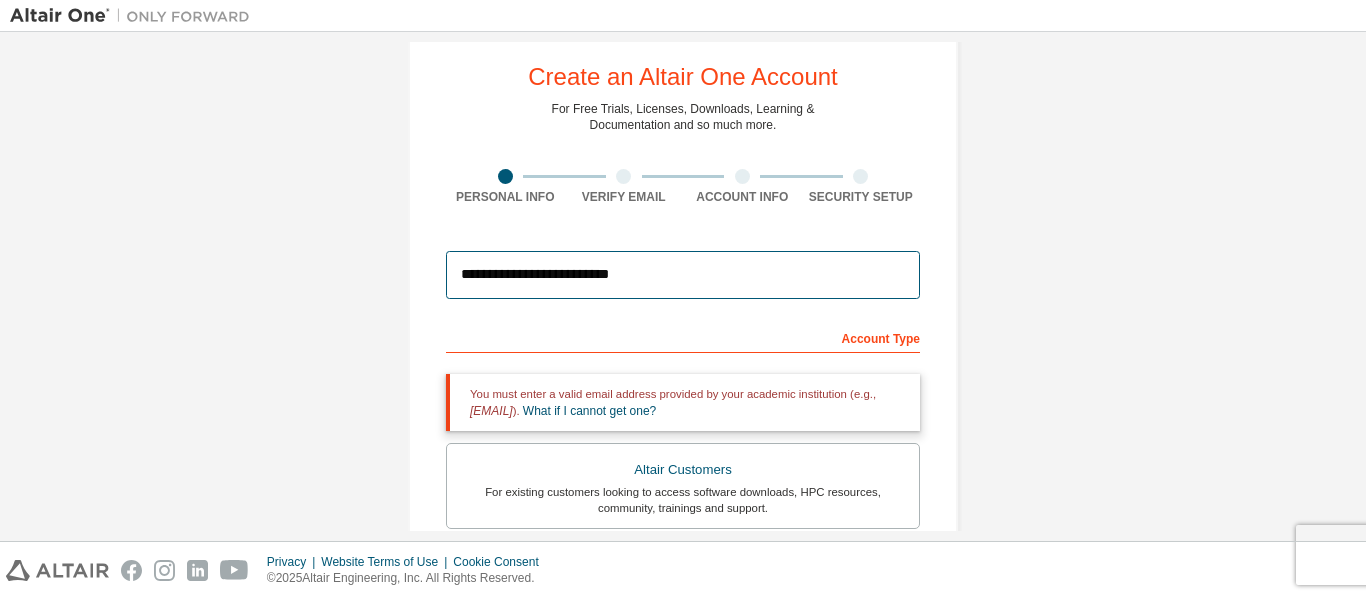 click on "**********" at bounding box center (683, 275) 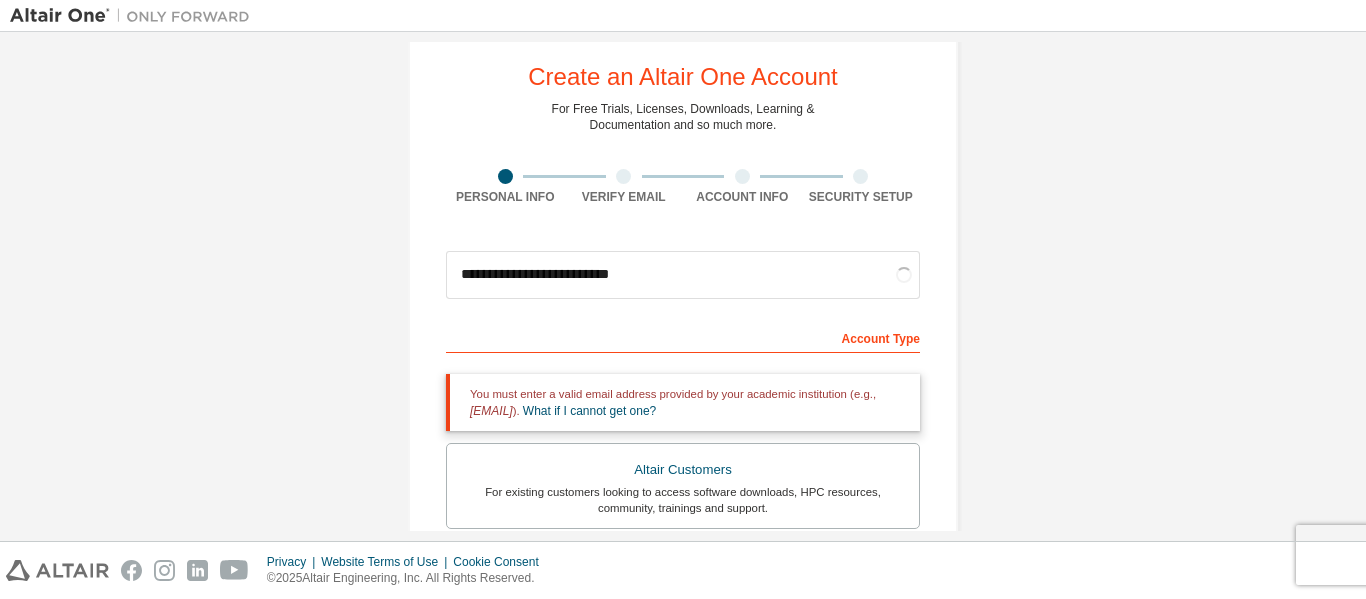 click on "**********" at bounding box center [683, 566] 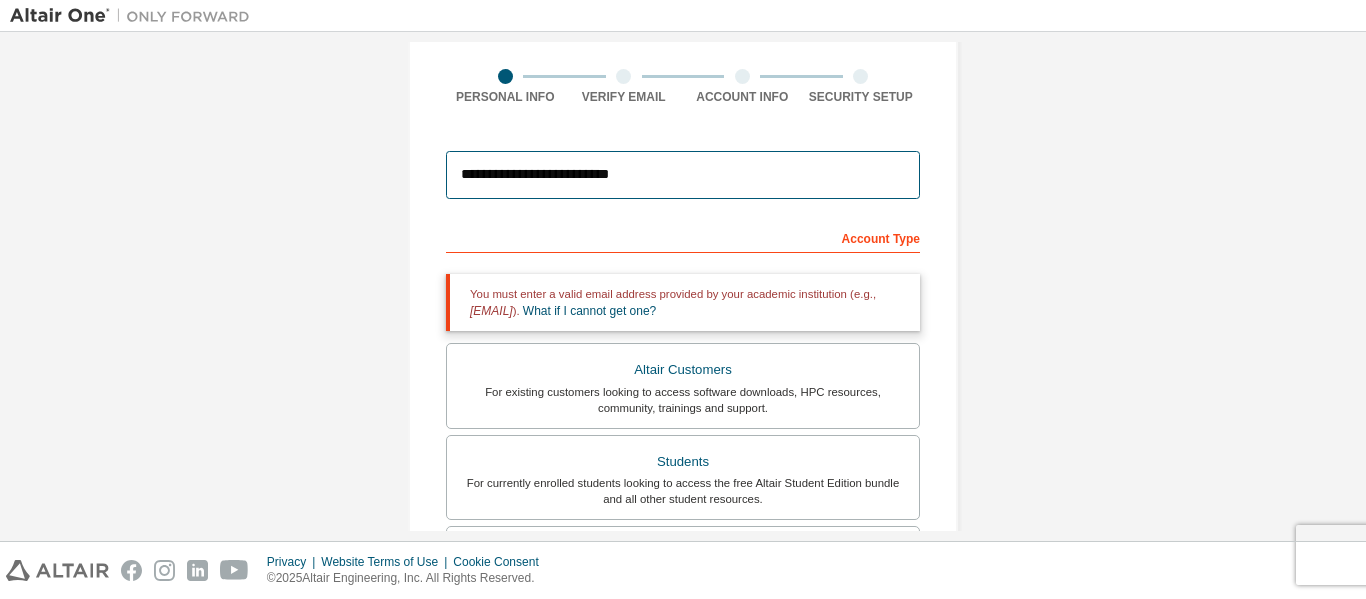 click on "**********" at bounding box center [683, 175] 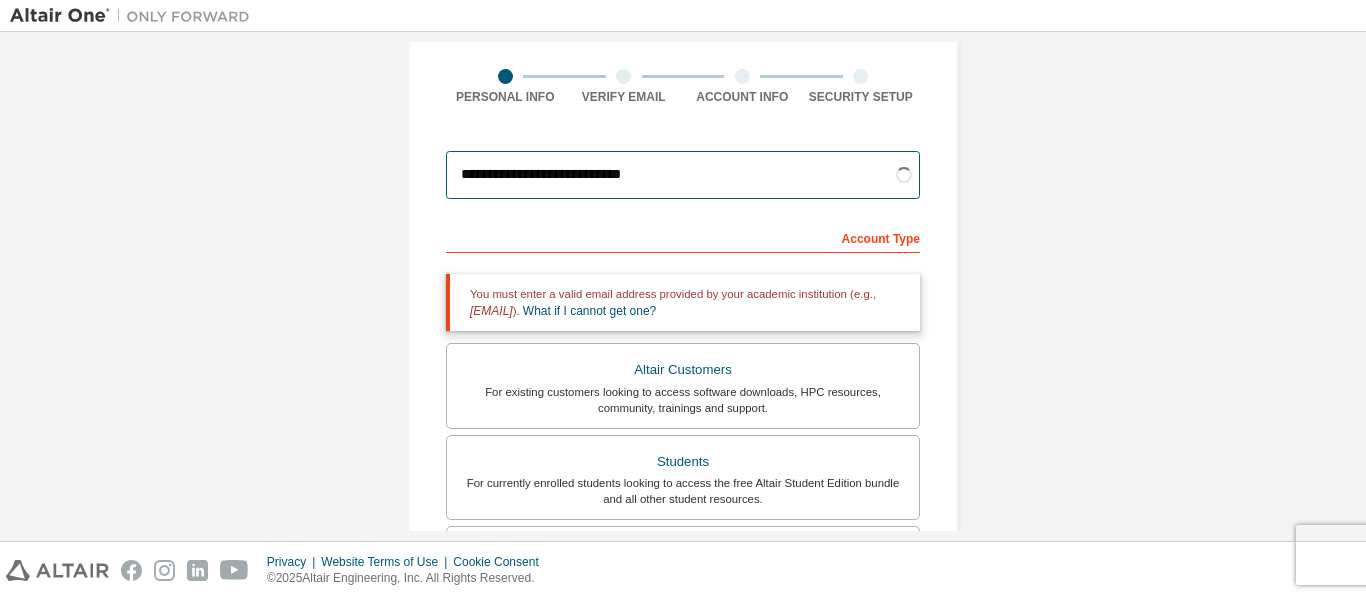 click on "**********" at bounding box center [683, 175] 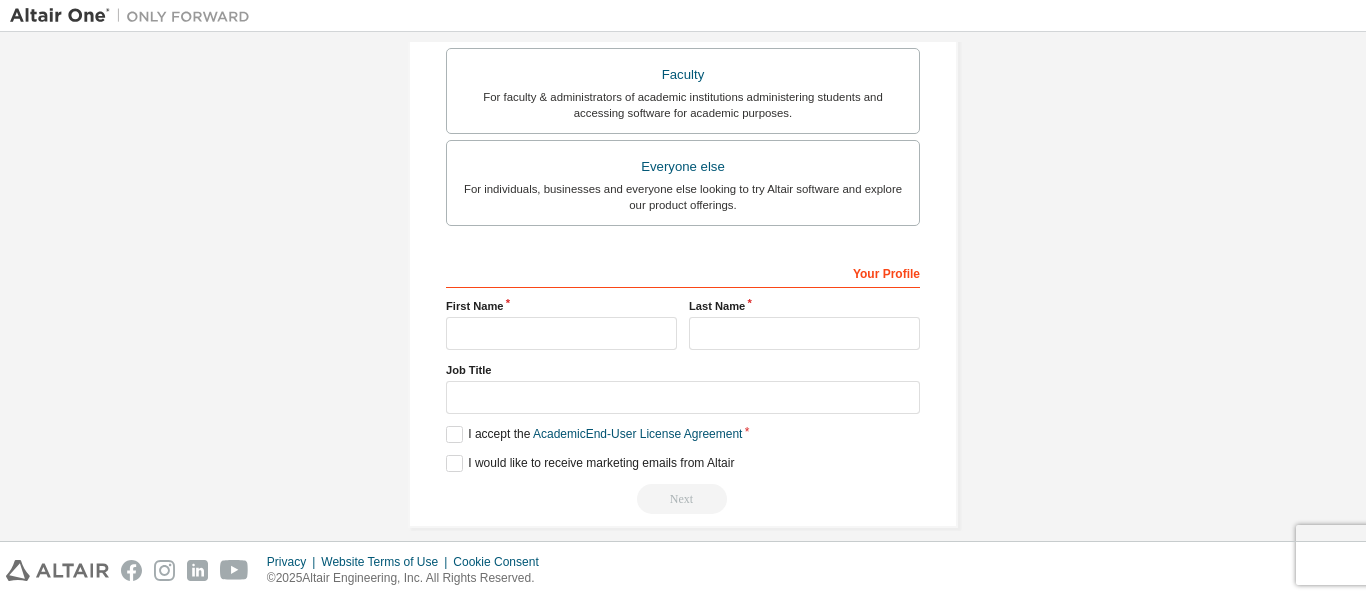 scroll, scrollTop: 622, scrollLeft: 0, axis: vertical 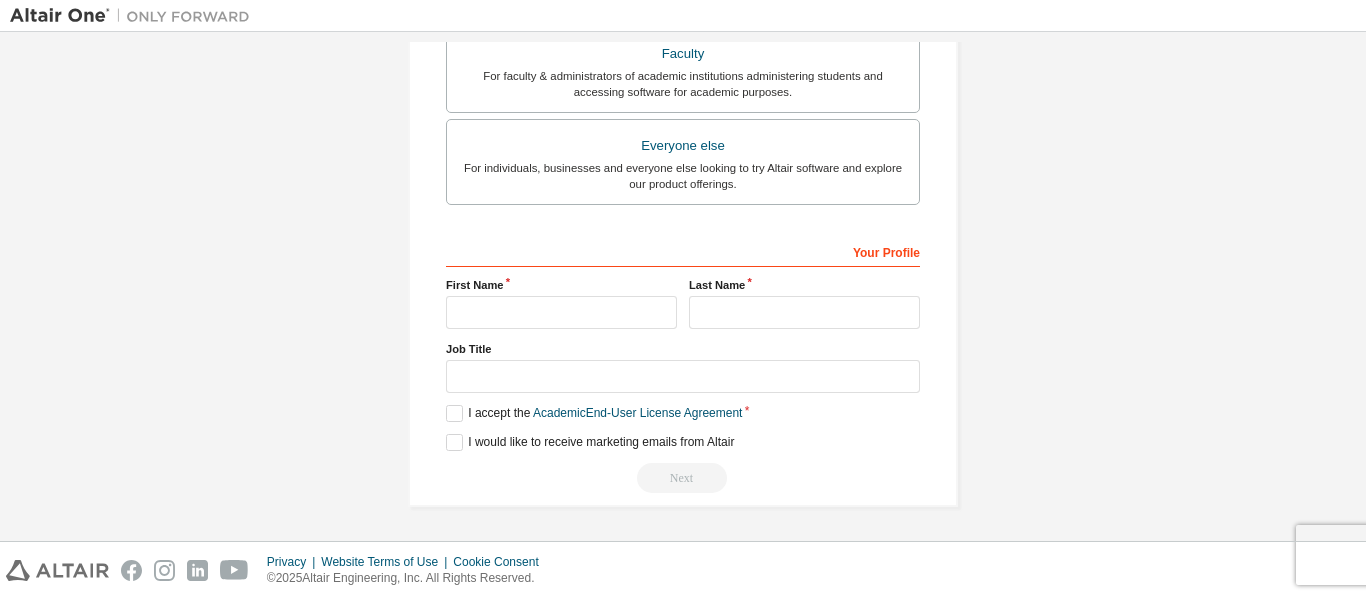 type on "**********" 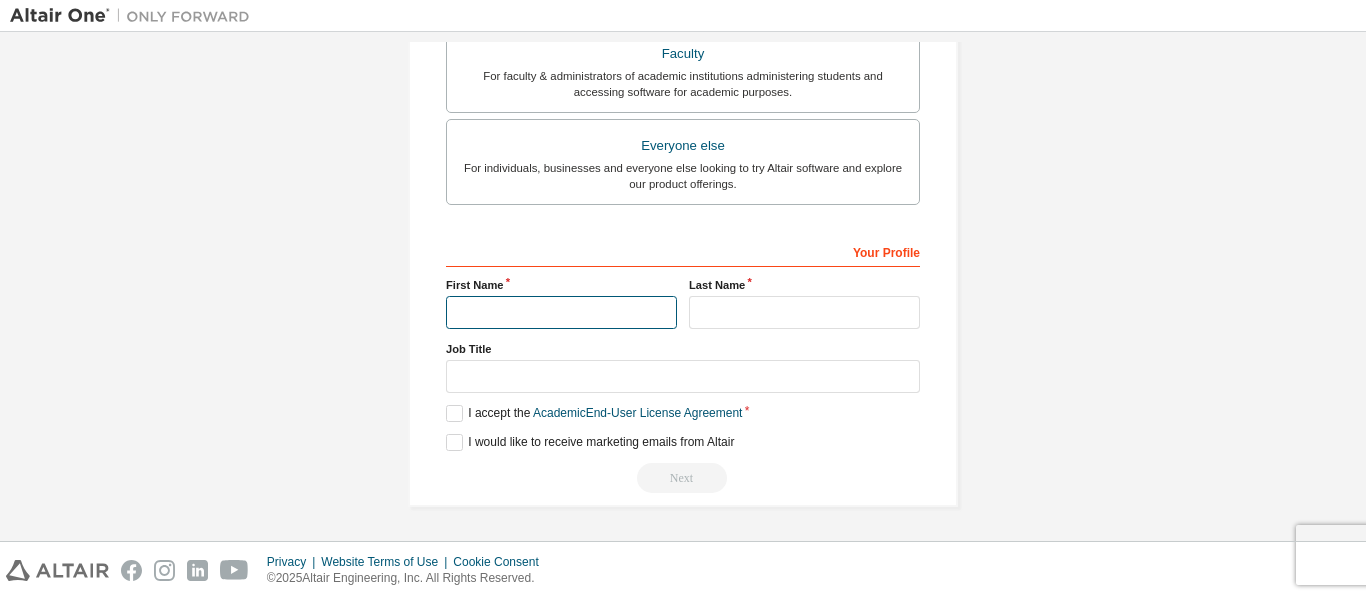 click at bounding box center (561, 312) 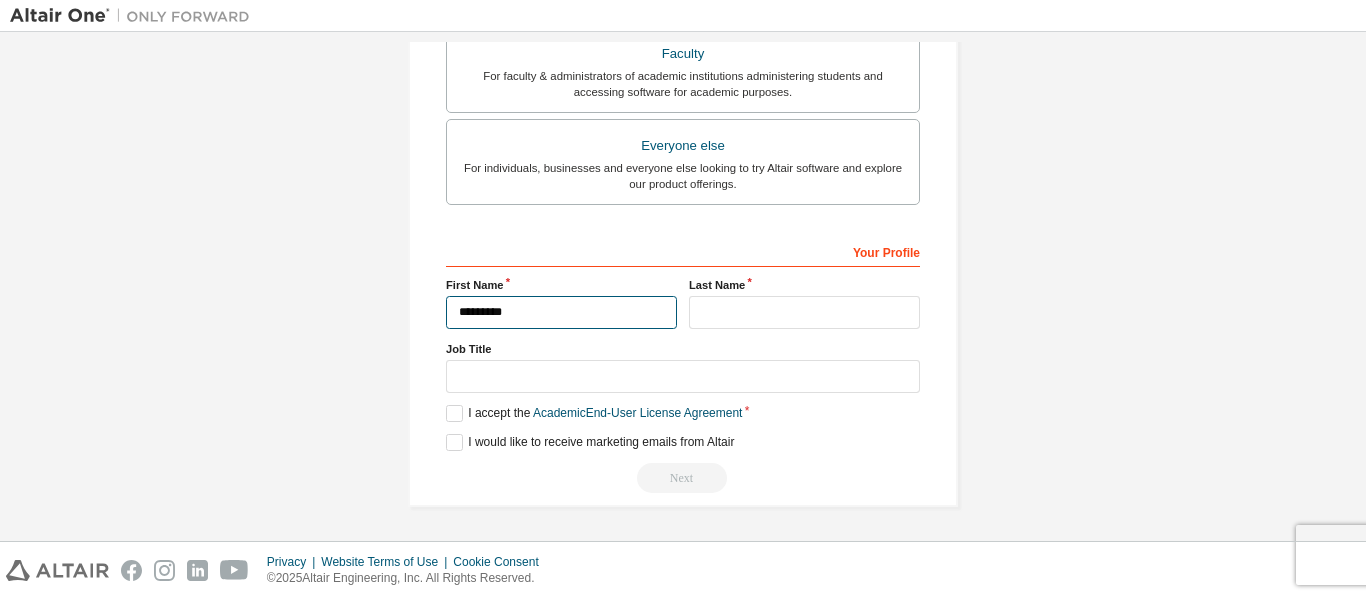 type on "*********" 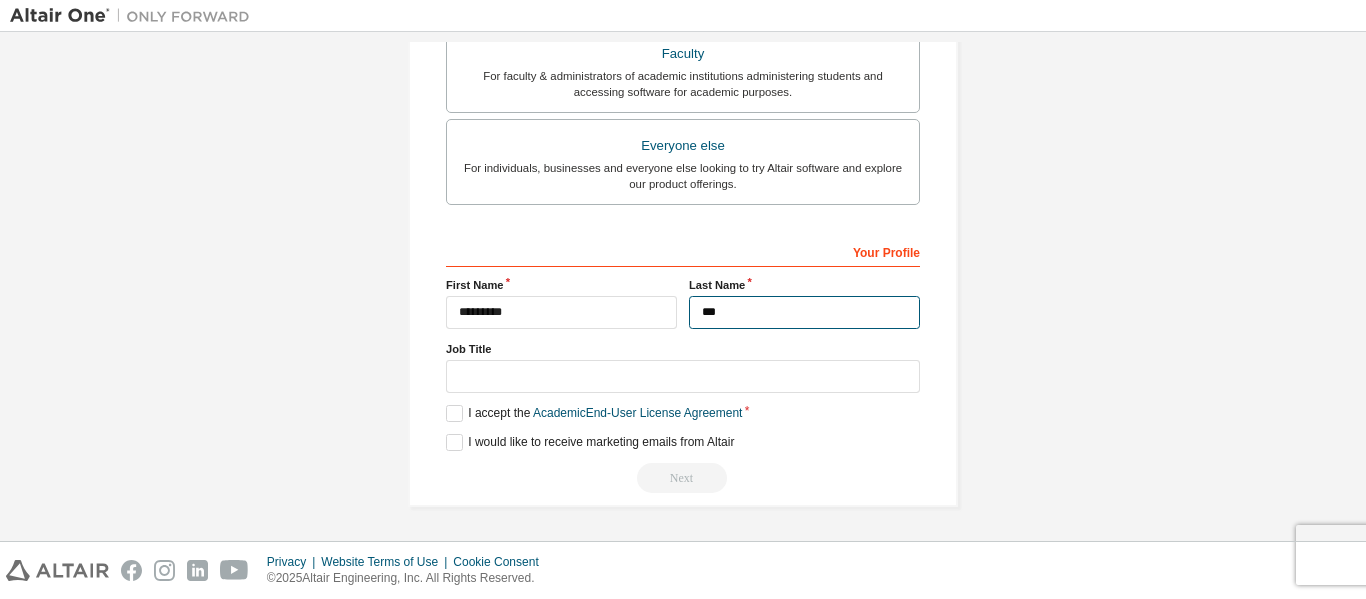 type on "***" 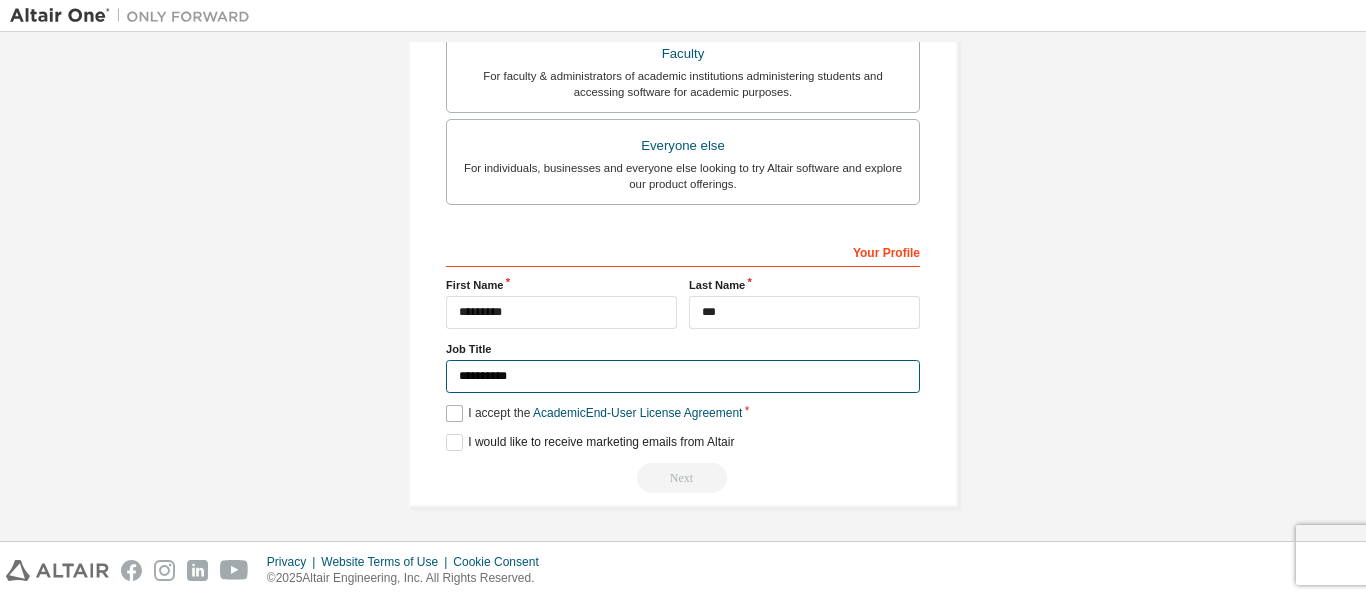 type on "**********" 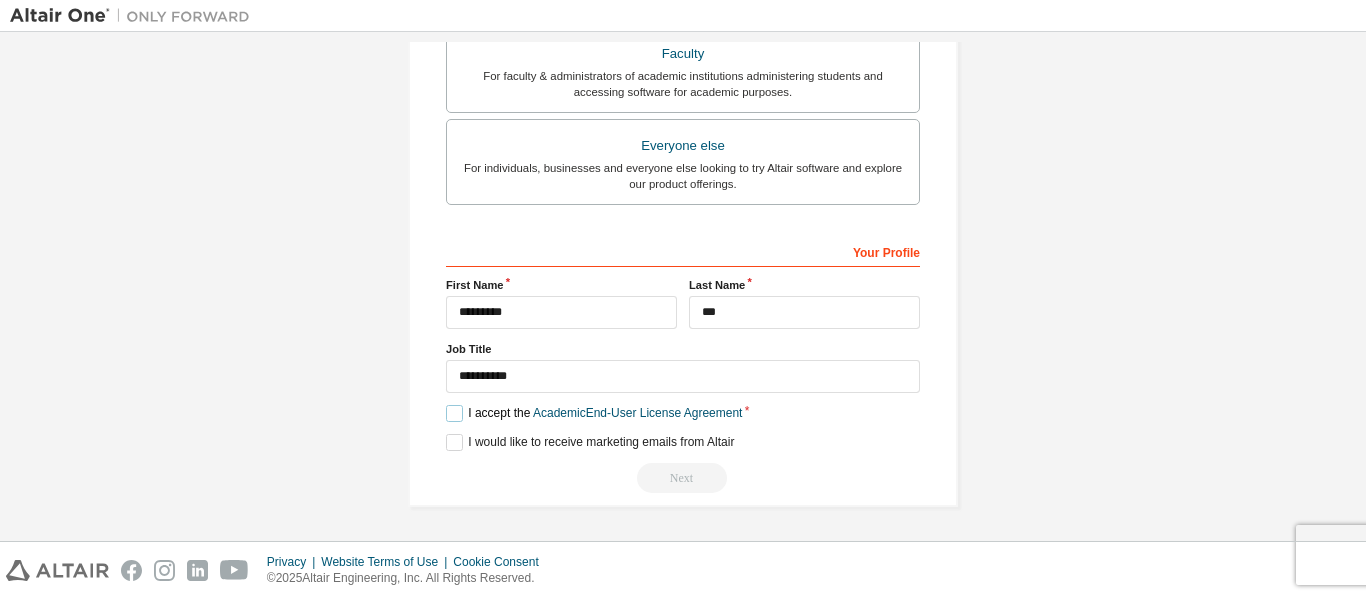 click on "I accept the   Academic   End-User License Agreement" at bounding box center [594, 413] 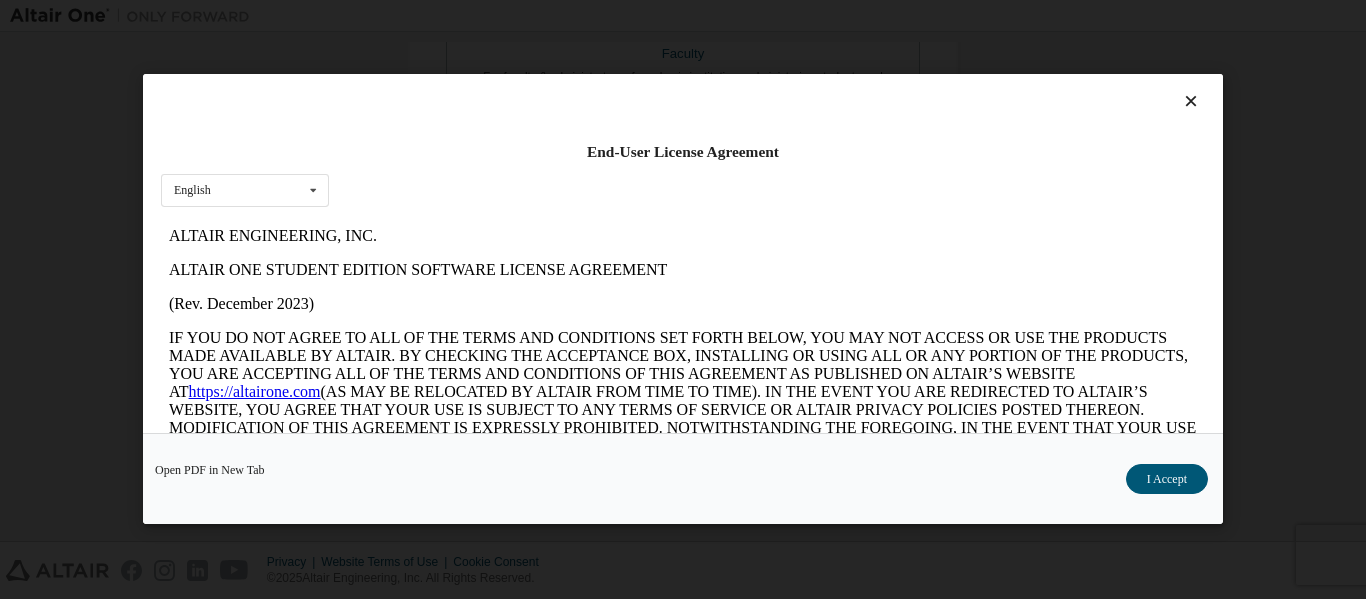 scroll, scrollTop: 0, scrollLeft: 0, axis: both 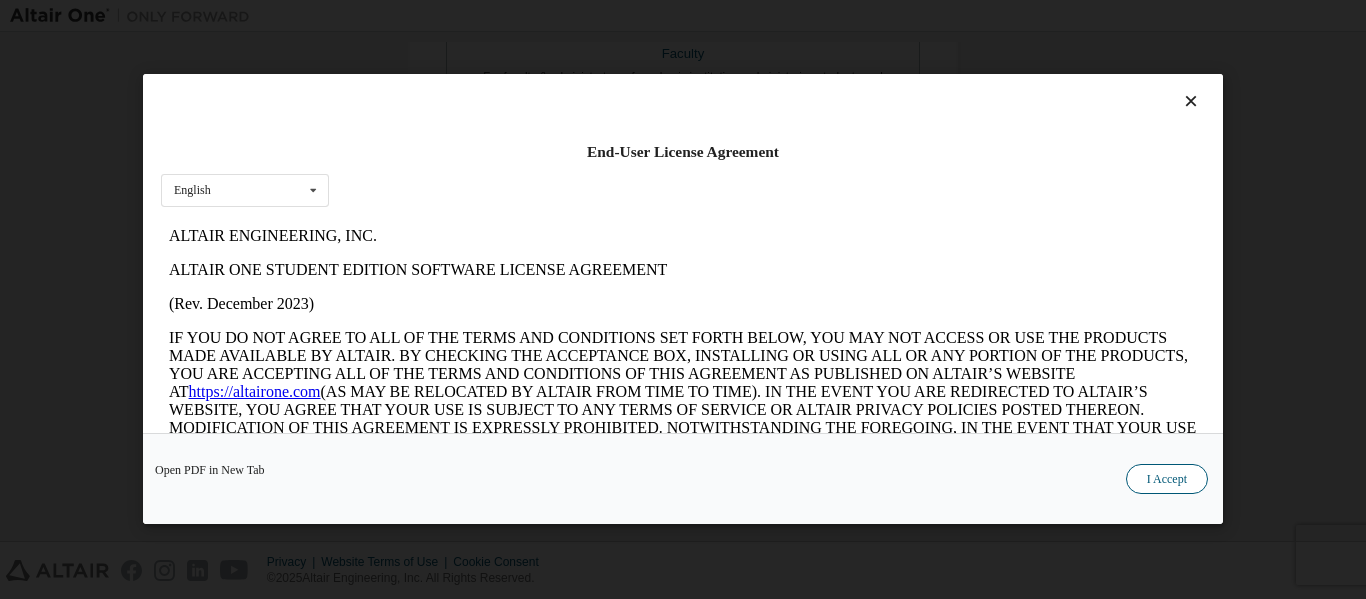 click on "I Accept" at bounding box center [1167, 480] 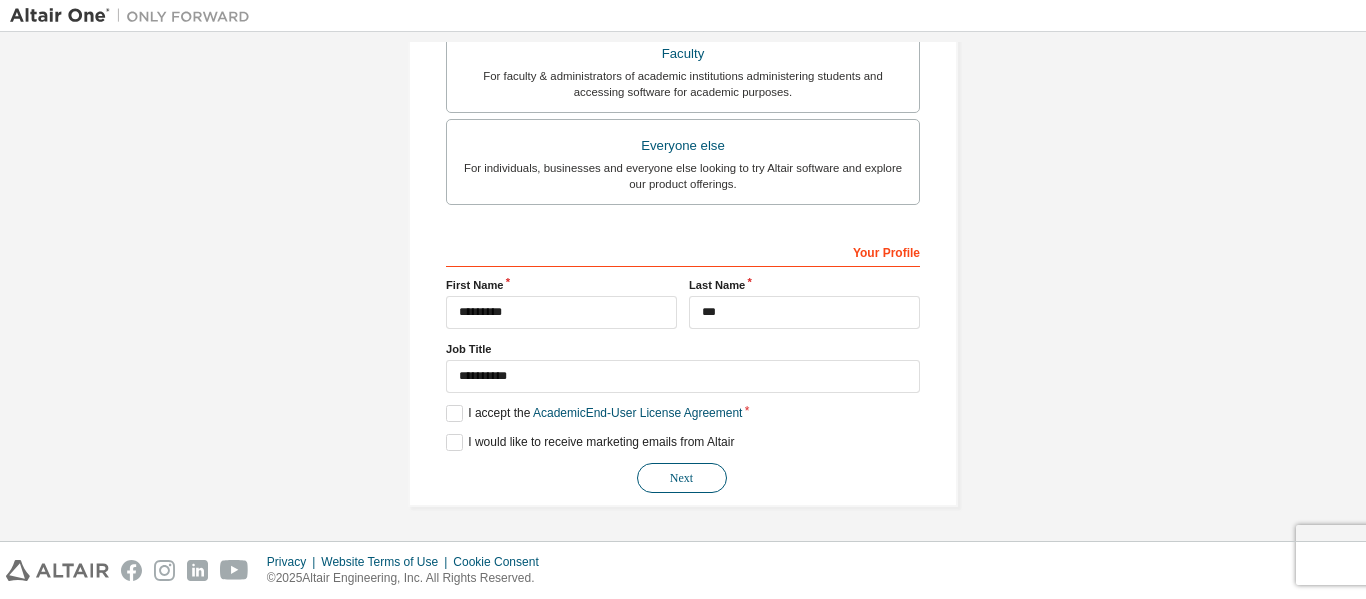 click on "Next" at bounding box center [682, 478] 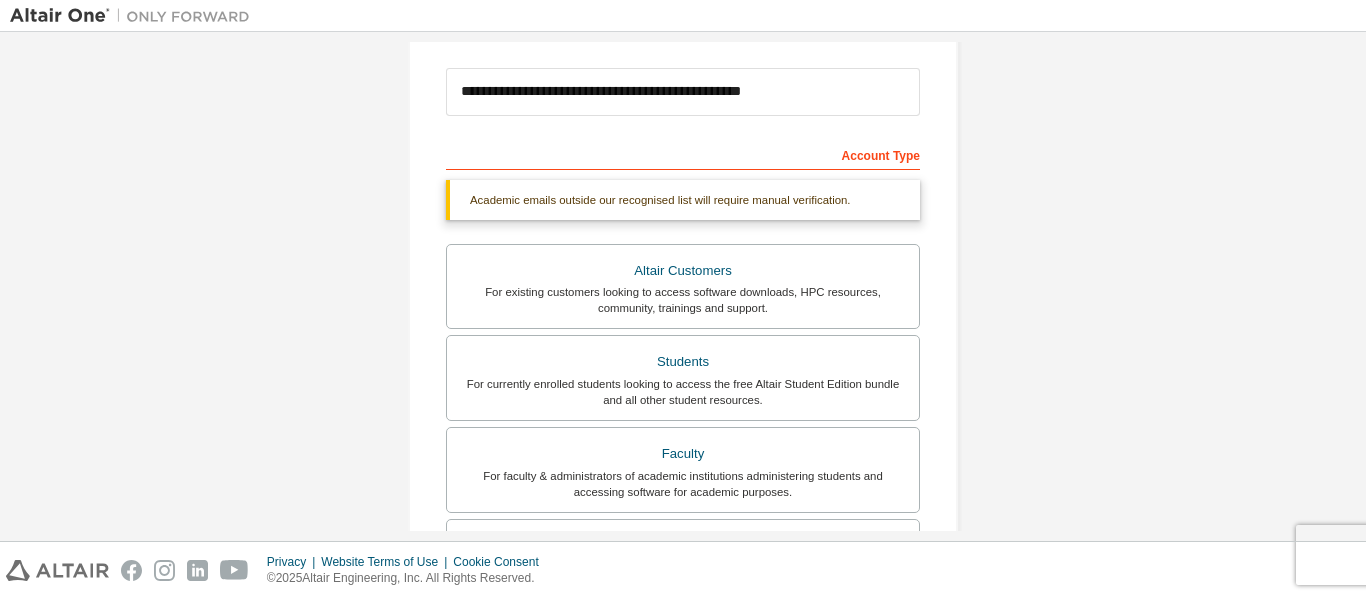 scroll, scrollTop: 0, scrollLeft: 0, axis: both 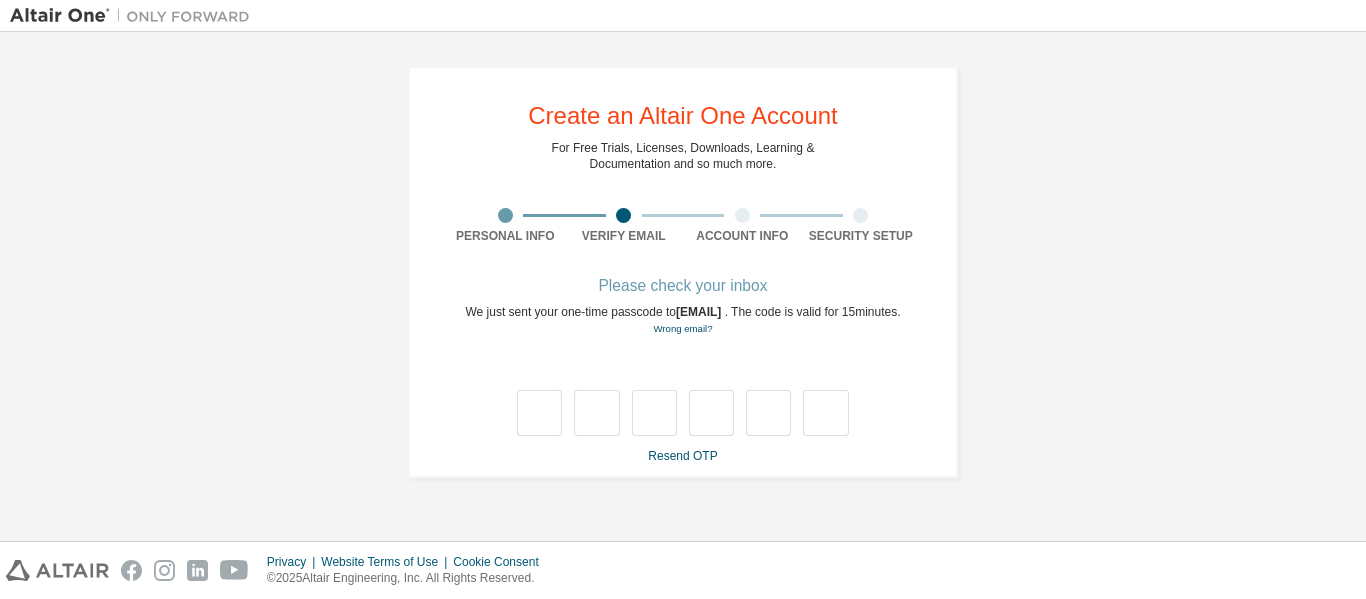 type on "*" 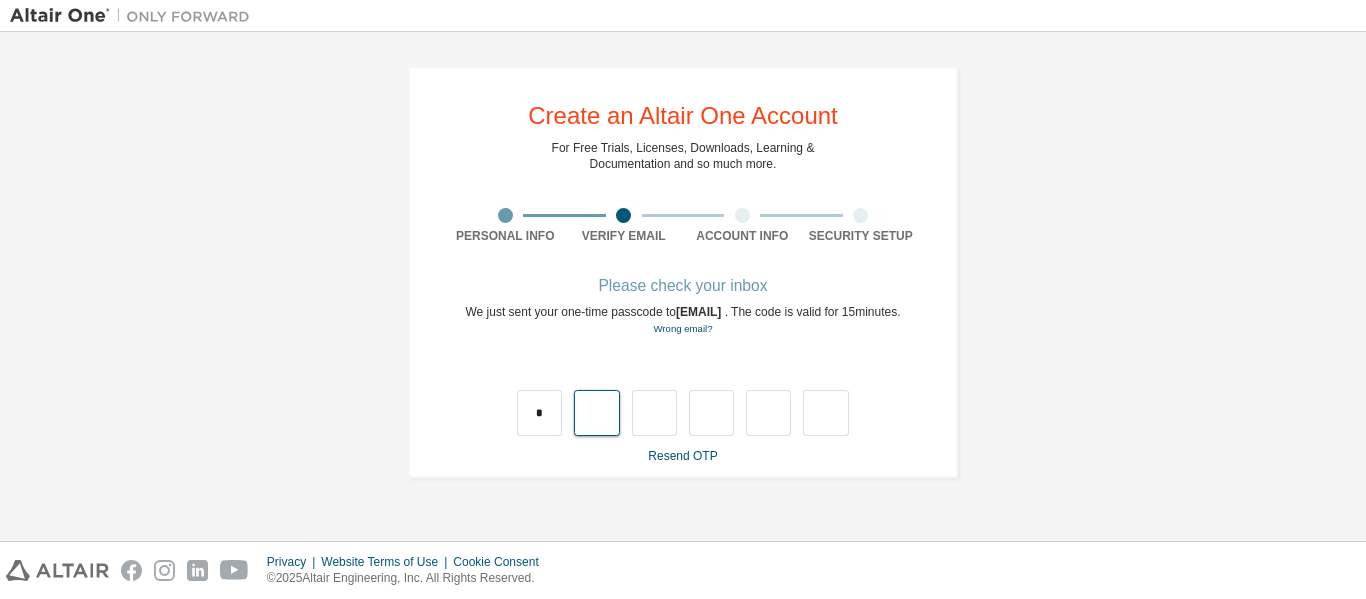 type on "*" 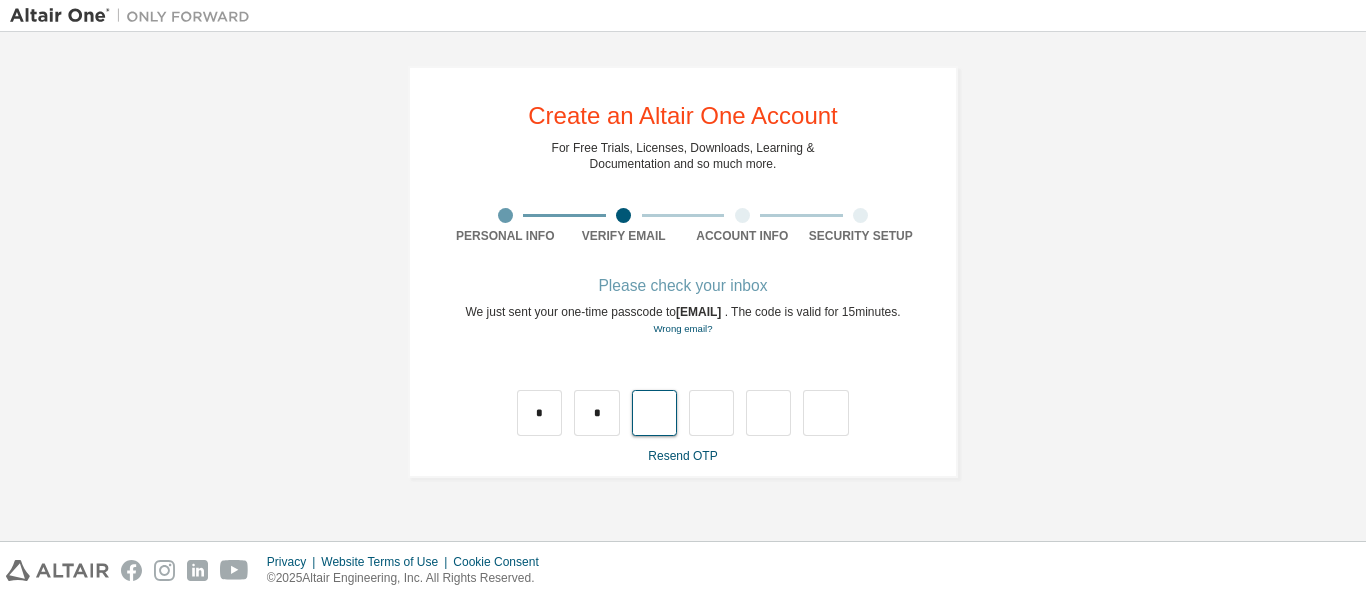 type on "*" 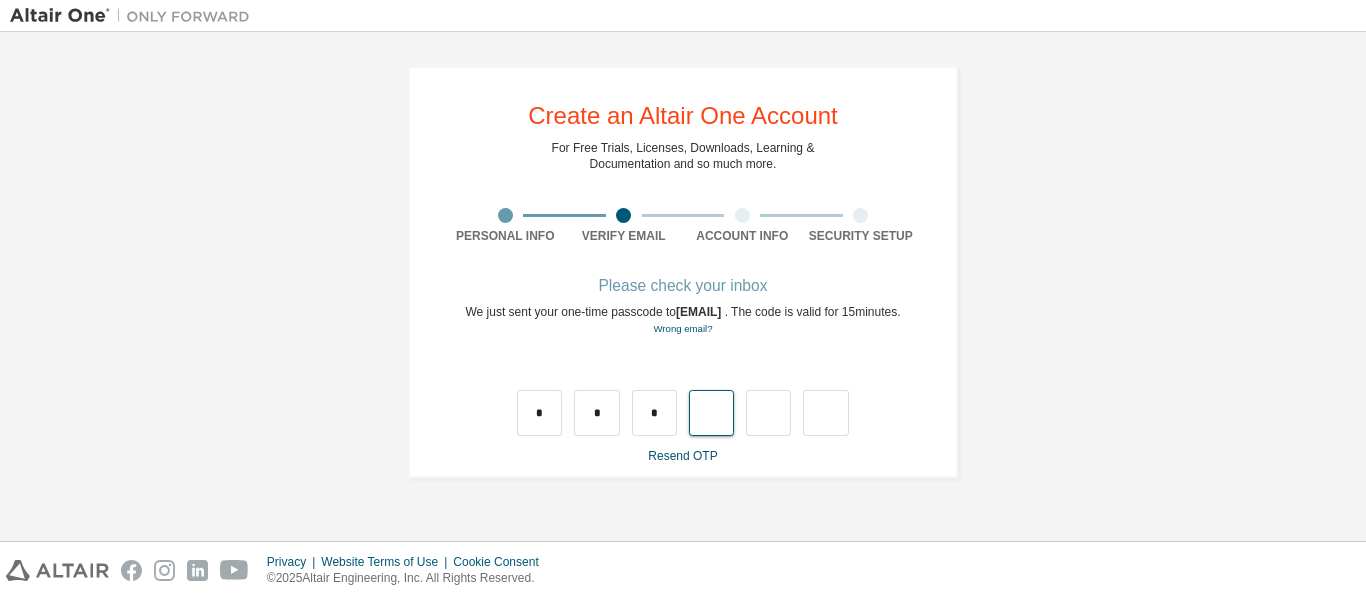 type on "*" 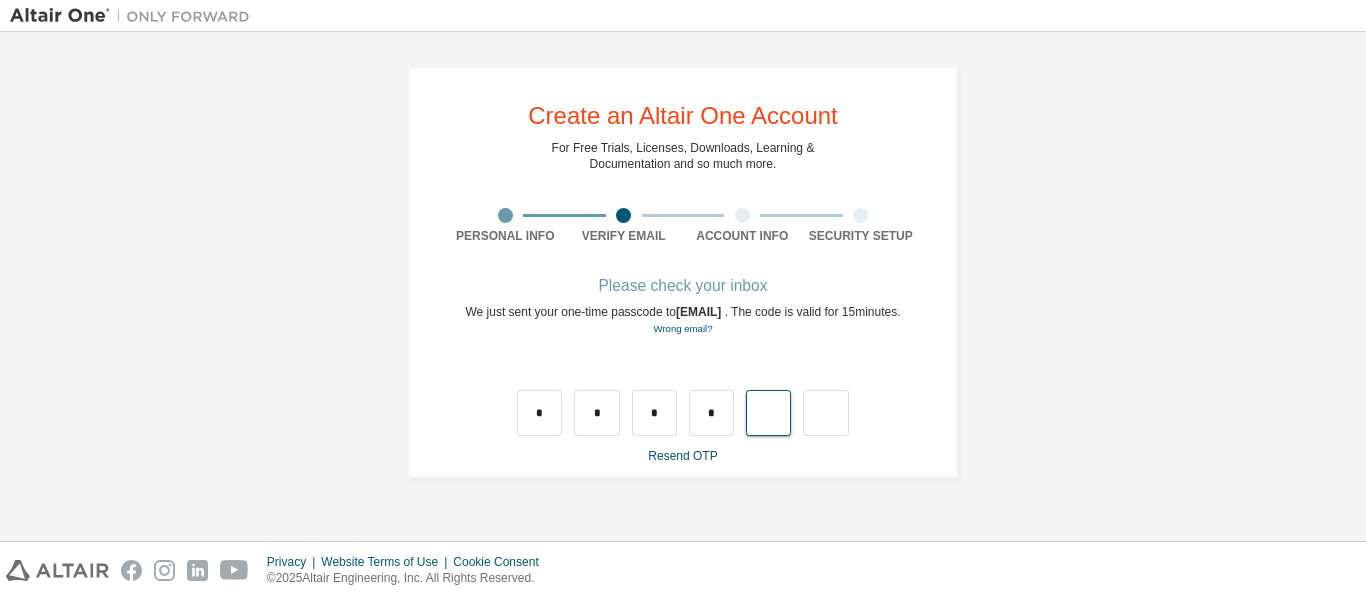 type on "*" 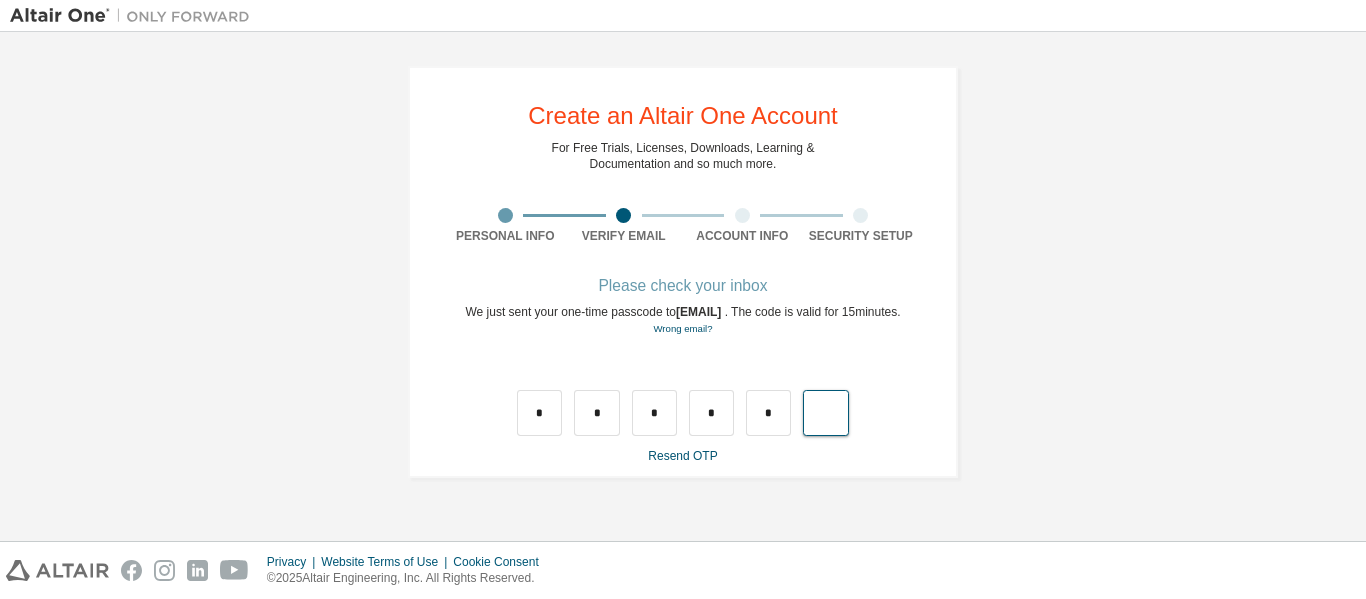type on "*" 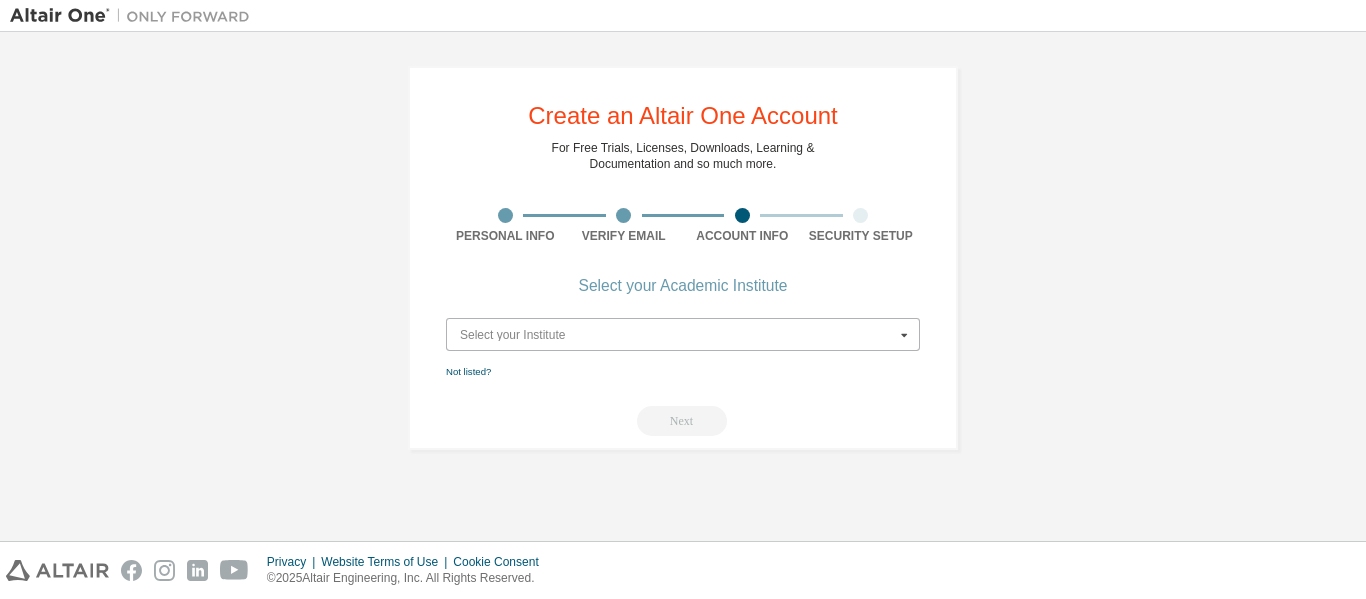 click on "Select your Institute Type at least  3  characters to start getting results." at bounding box center [683, 334] 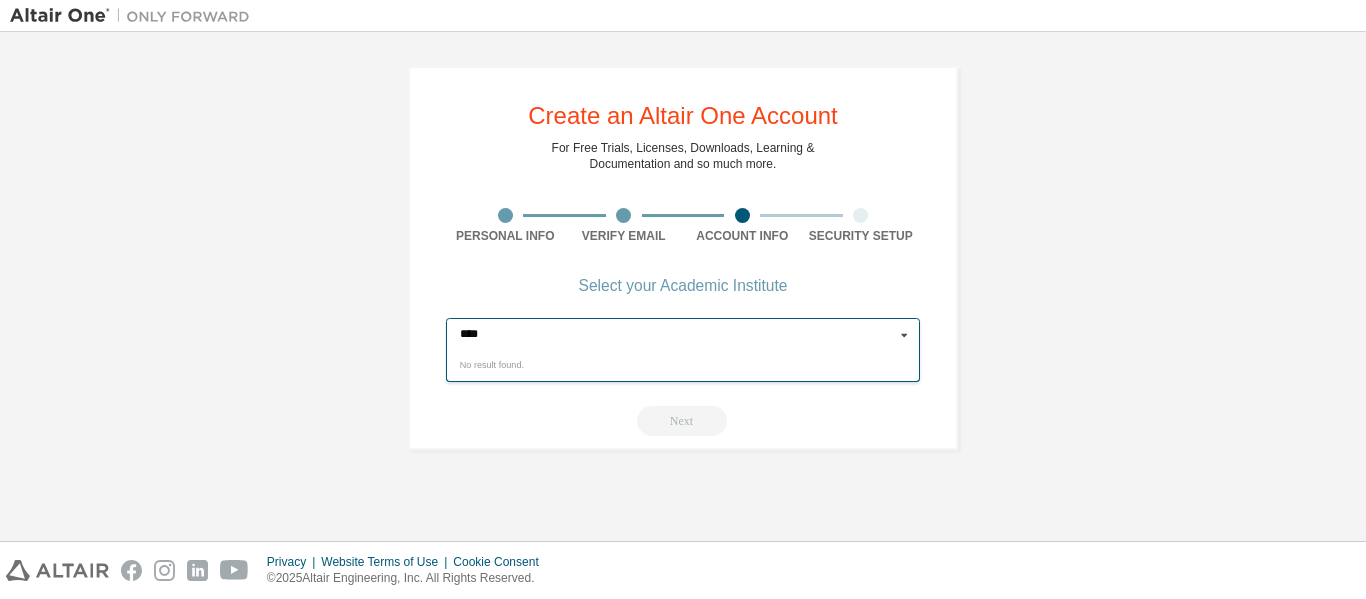 type on "****" 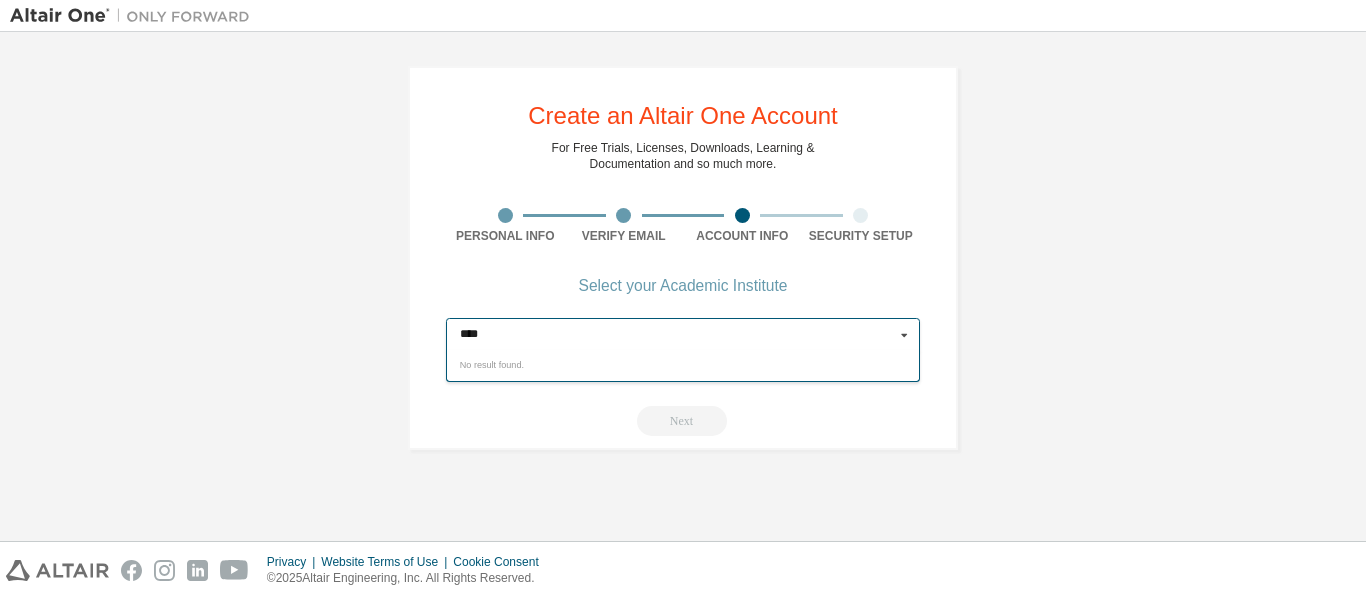 type 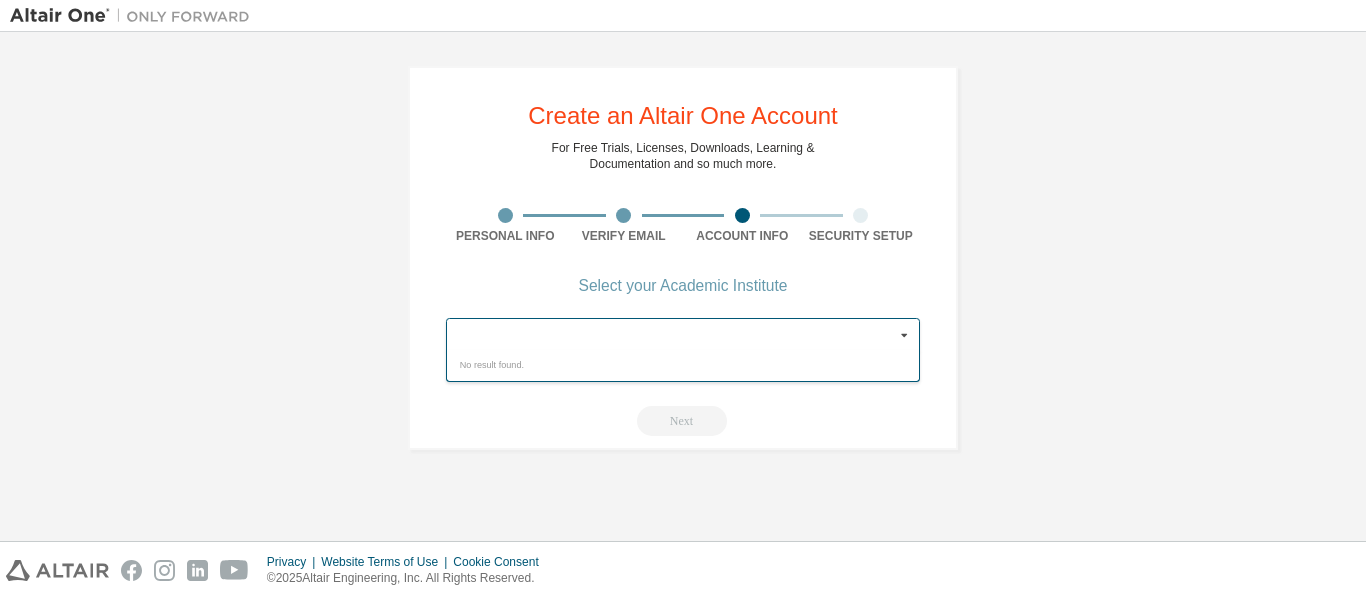 click on "Create an Altair One Account For Free Trials, Licenses, Downloads, Learning &  Documentation and so much more. Personal Info Verify Email Account Info Security Setup Select your Academic Institute Select your Institute No result found. Not listed? Next" at bounding box center (683, 258) 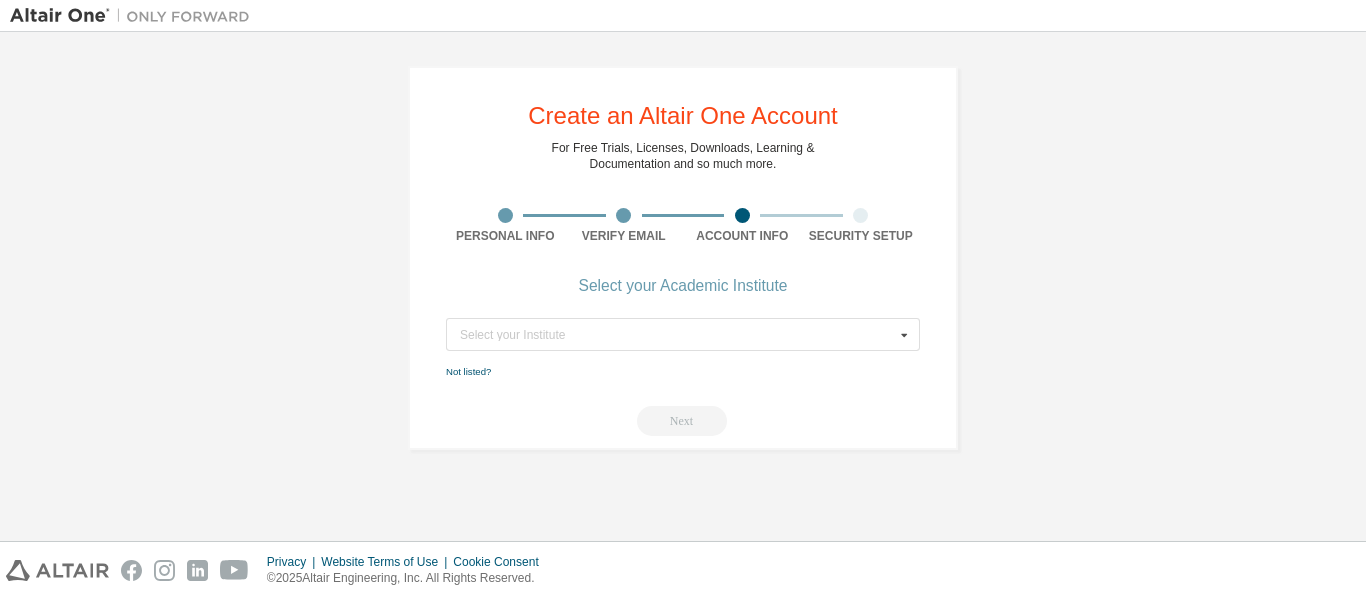 click on "Select your Institute No result found. Not listed? Next" at bounding box center [683, 377] 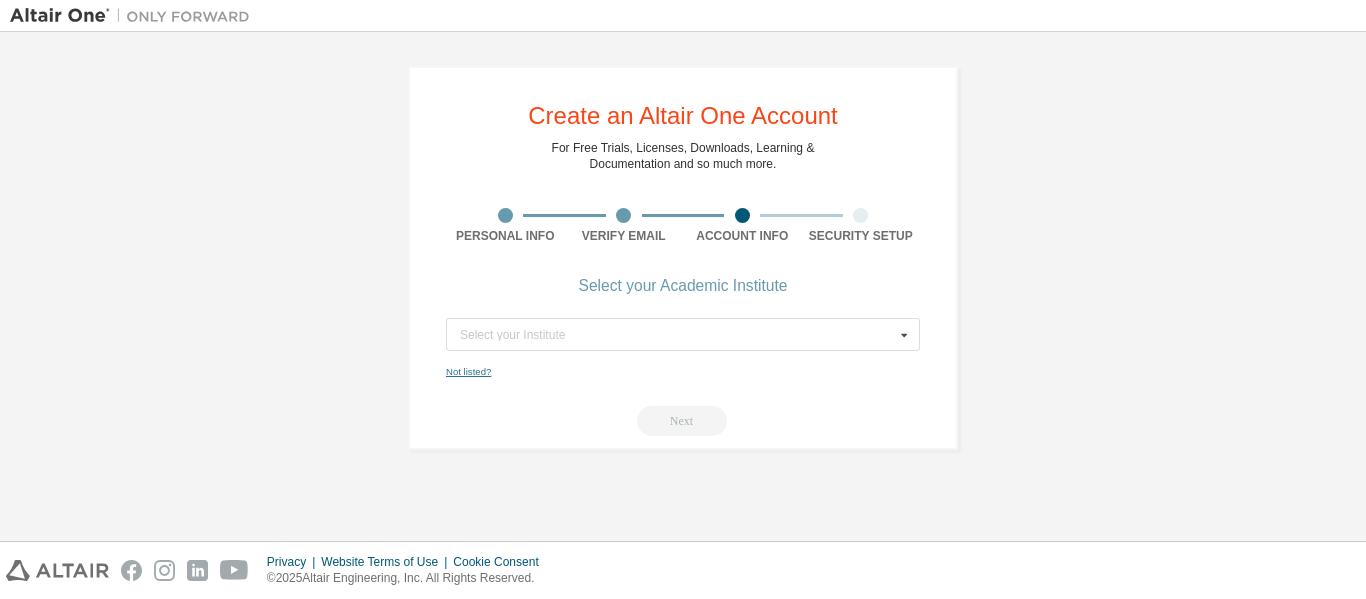 click on "Not listed?" at bounding box center (468, 371) 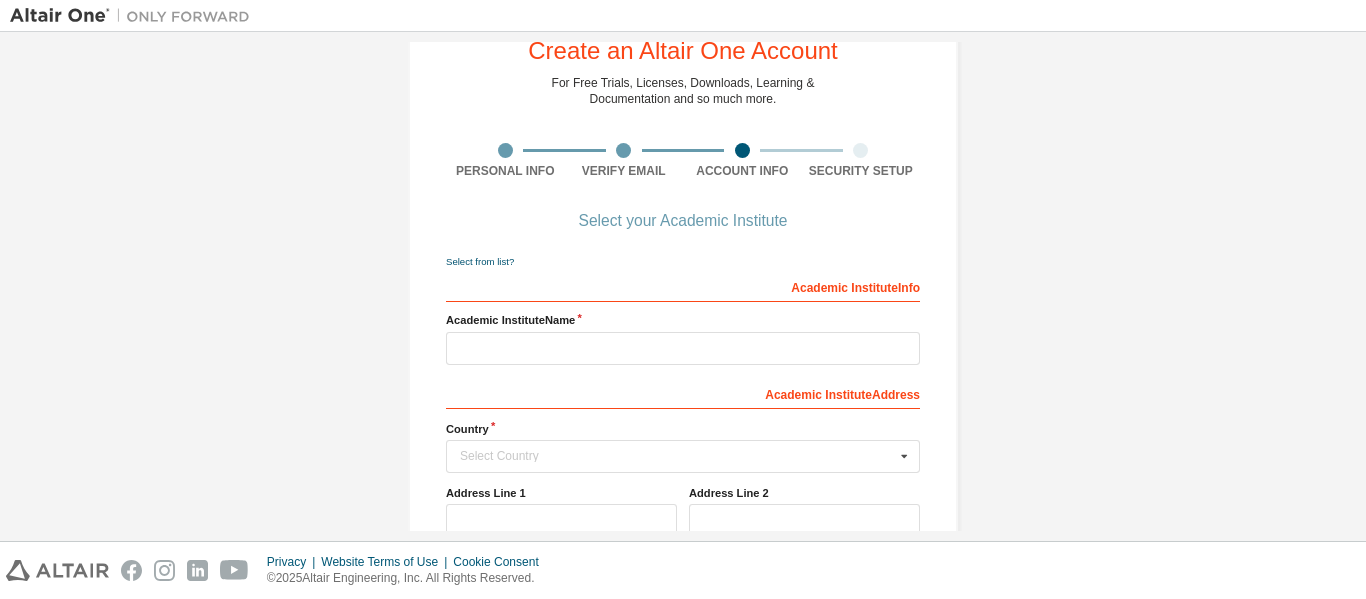 scroll, scrollTop: 100, scrollLeft: 0, axis: vertical 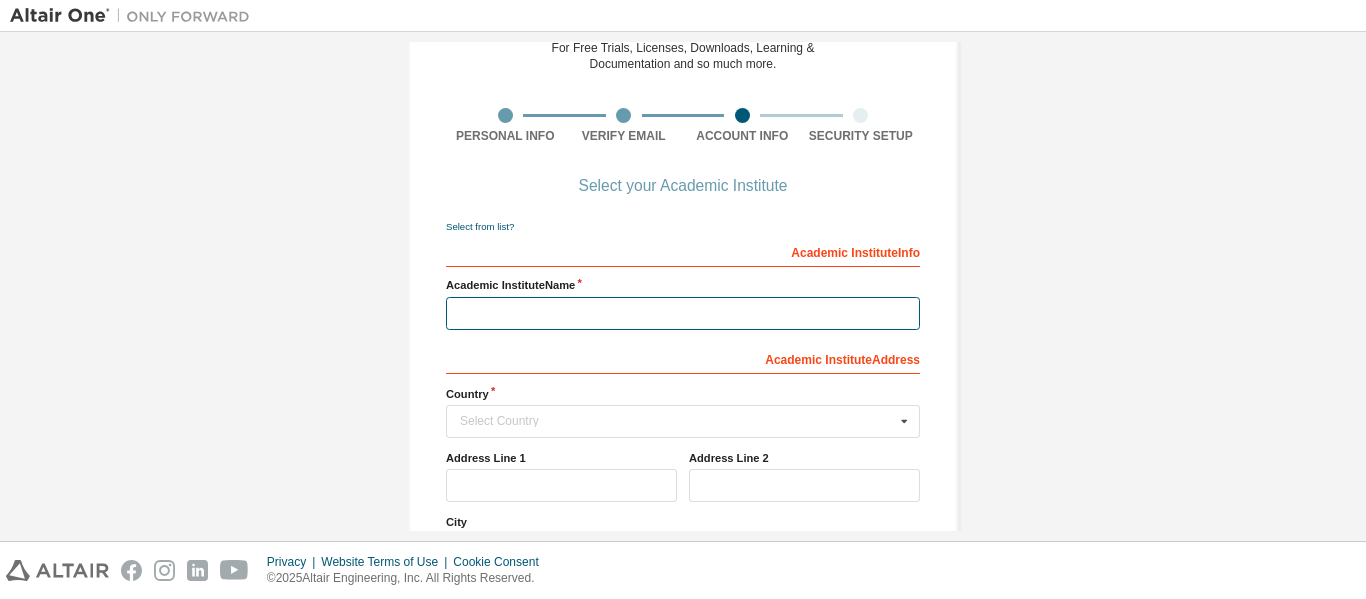 click at bounding box center [683, 313] 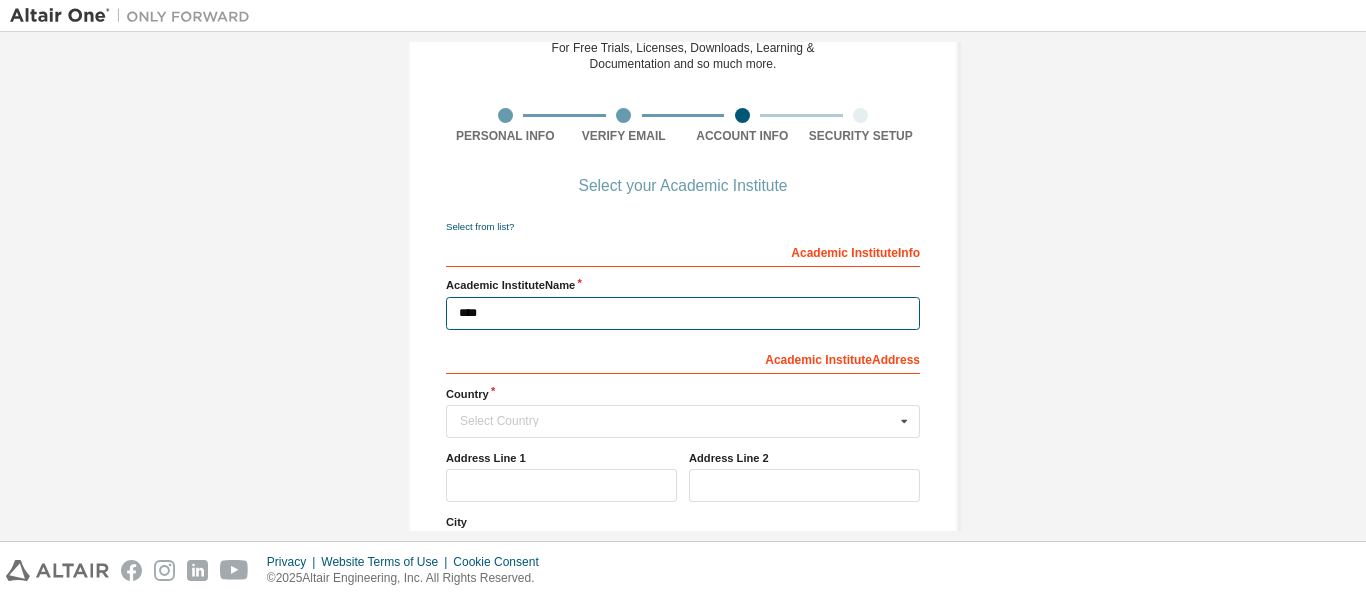type on "****" 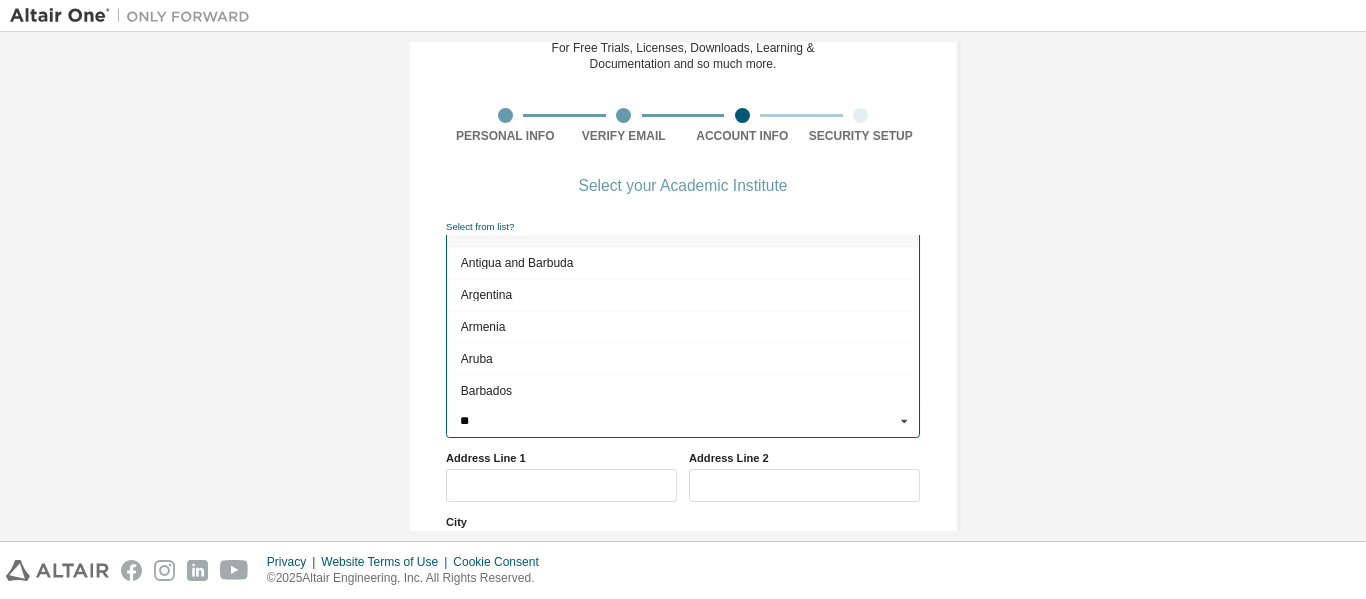 type on "***" 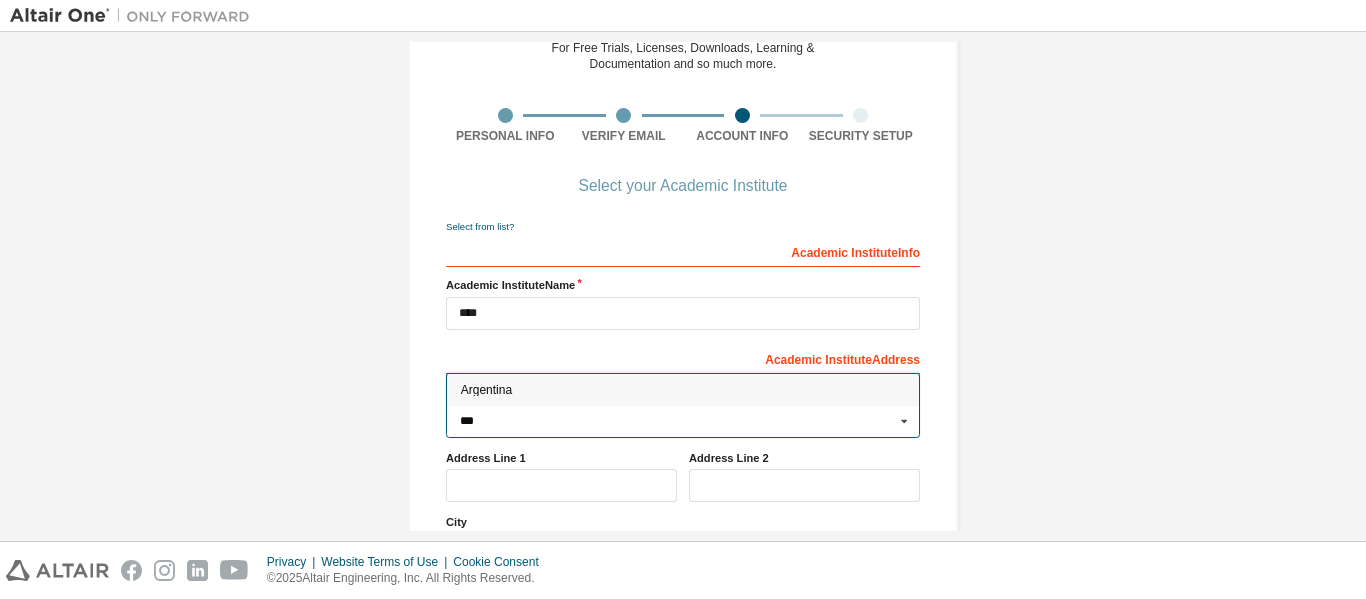 type on "***" 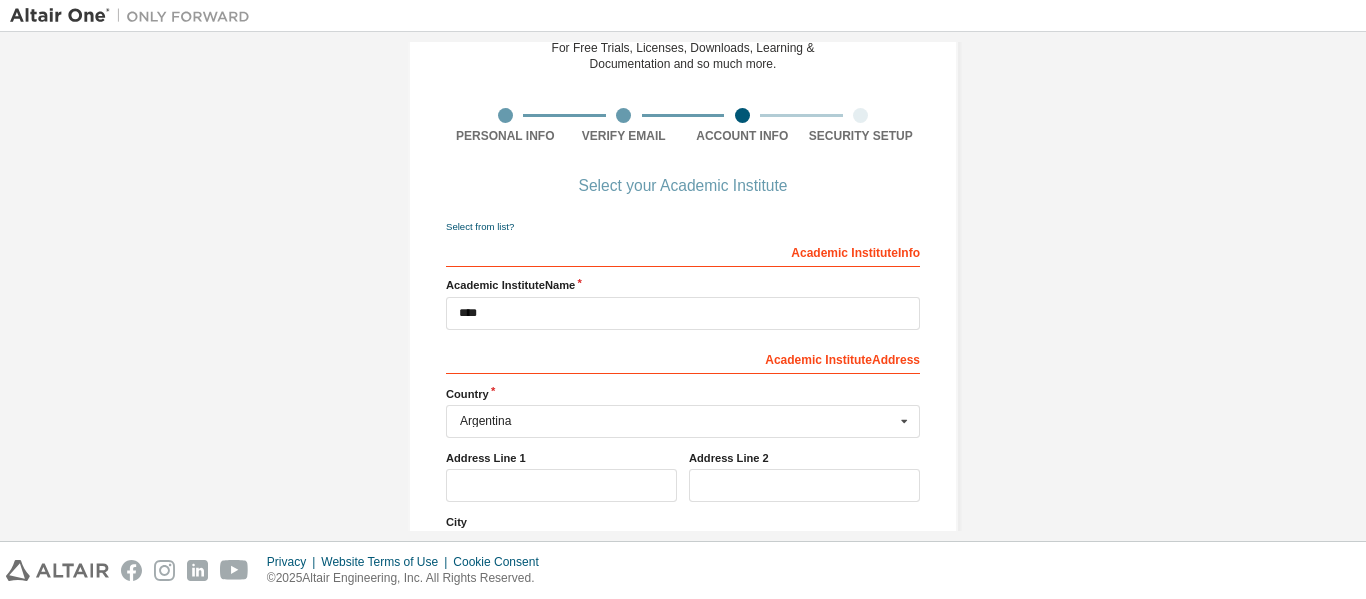 scroll, scrollTop: 358, scrollLeft: 0, axis: vertical 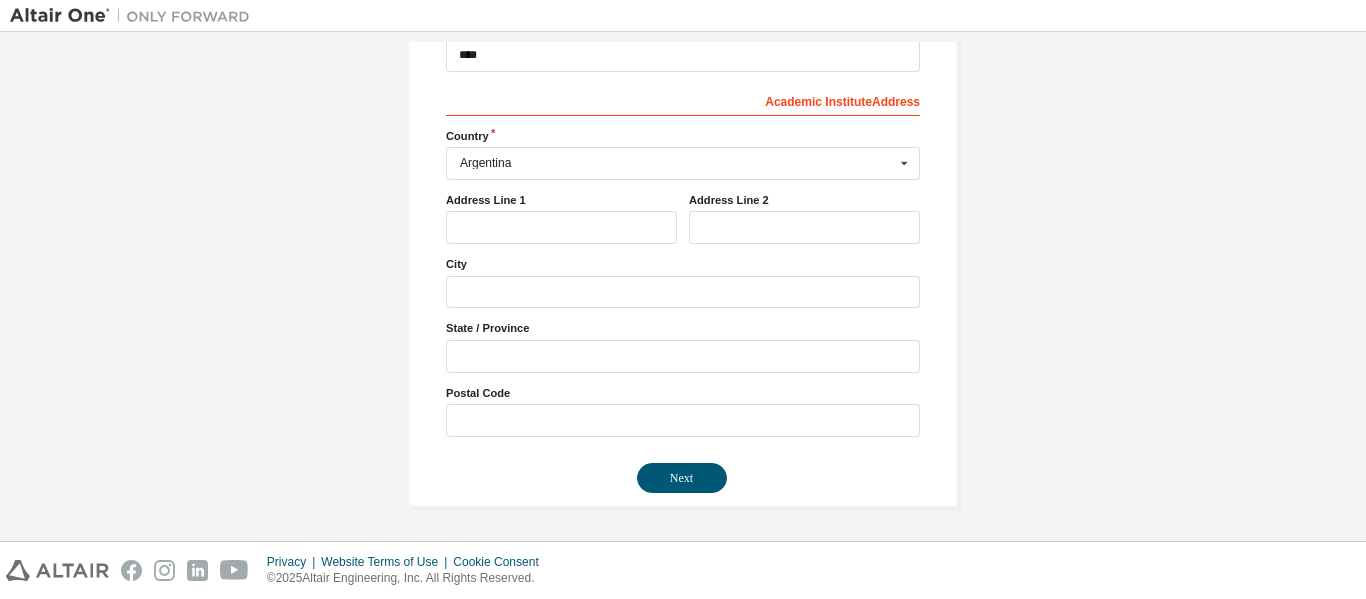 type 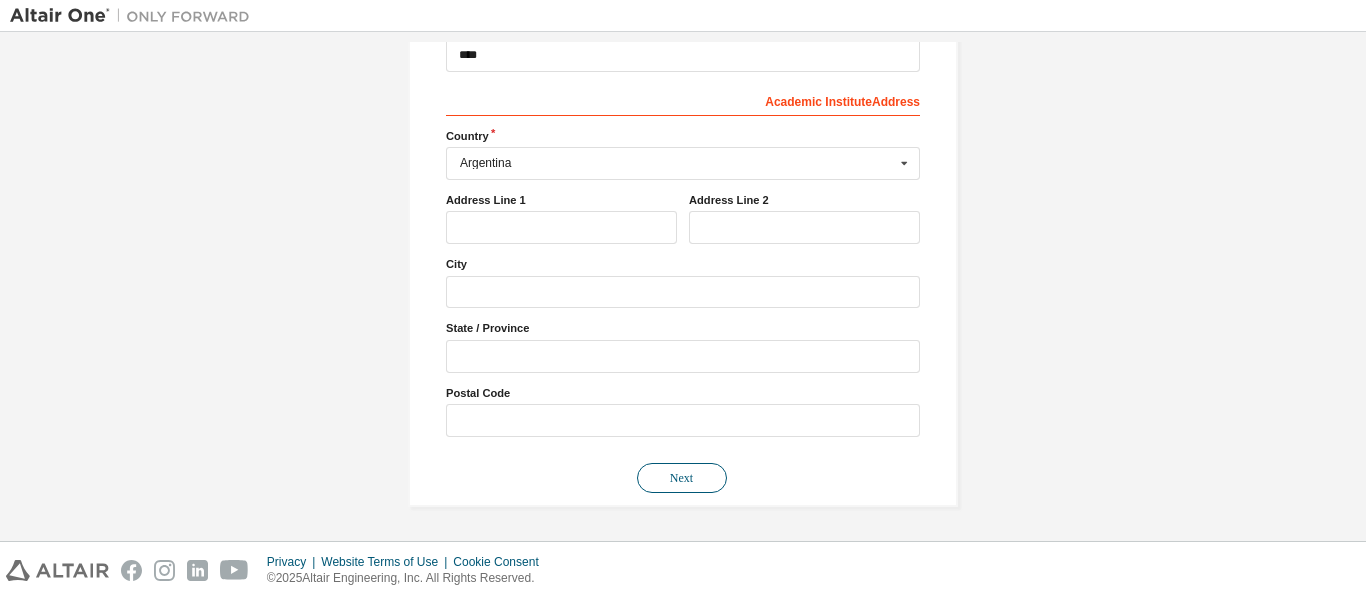 click on "Next" at bounding box center (682, 478) 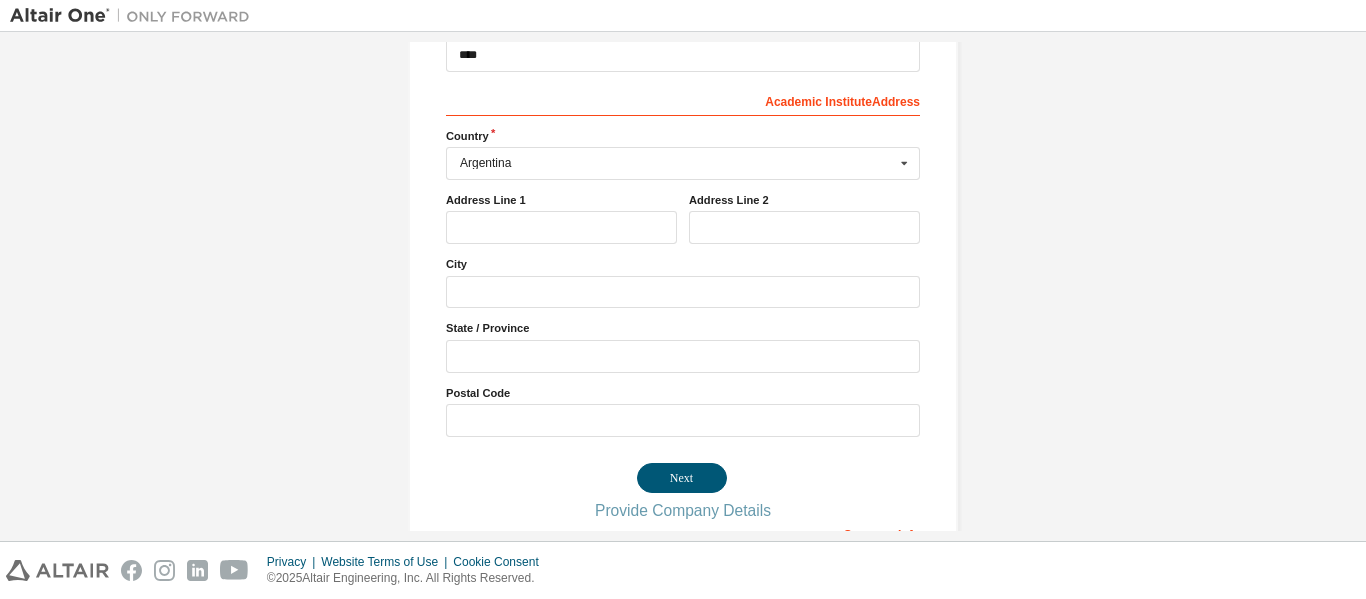 scroll, scrollTop: 0, scrollLeft: 0, axis: both 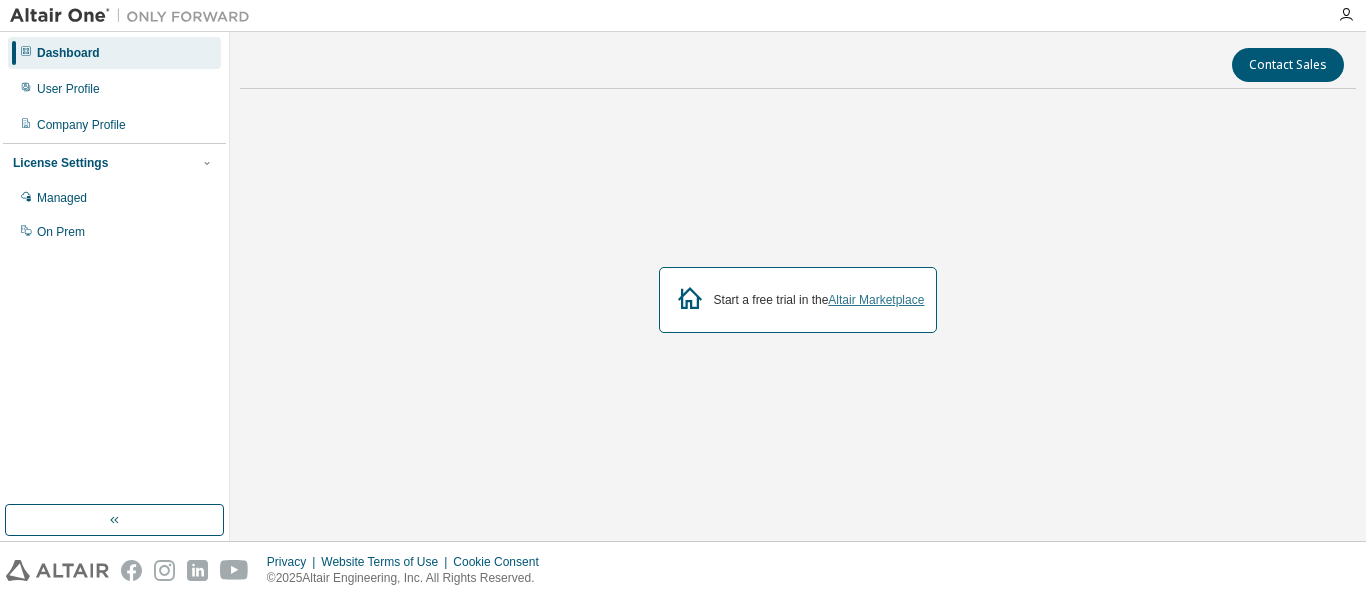 click on "Altair Marketplace" at bounding box center (876, 300) 